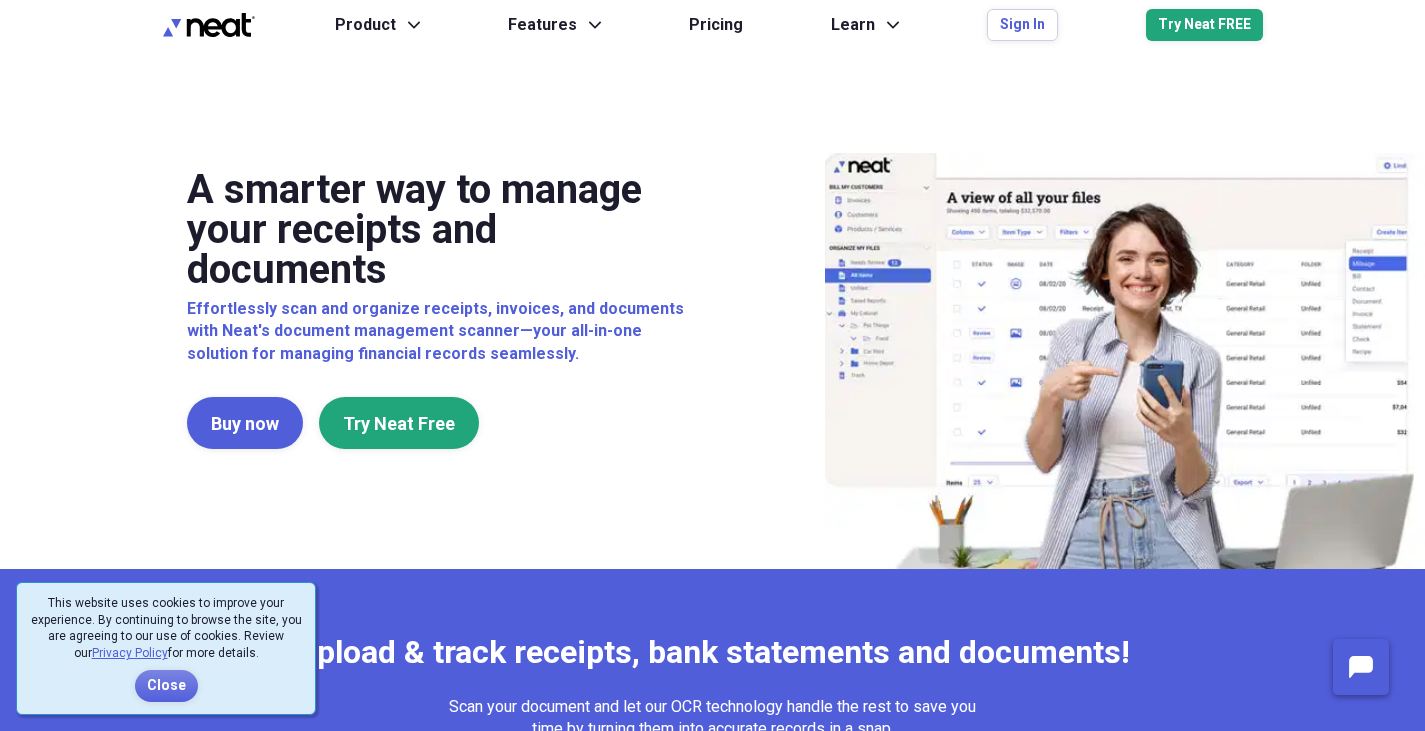 scroll, scrollTop: 0, scrollLeft: 0, axis: both 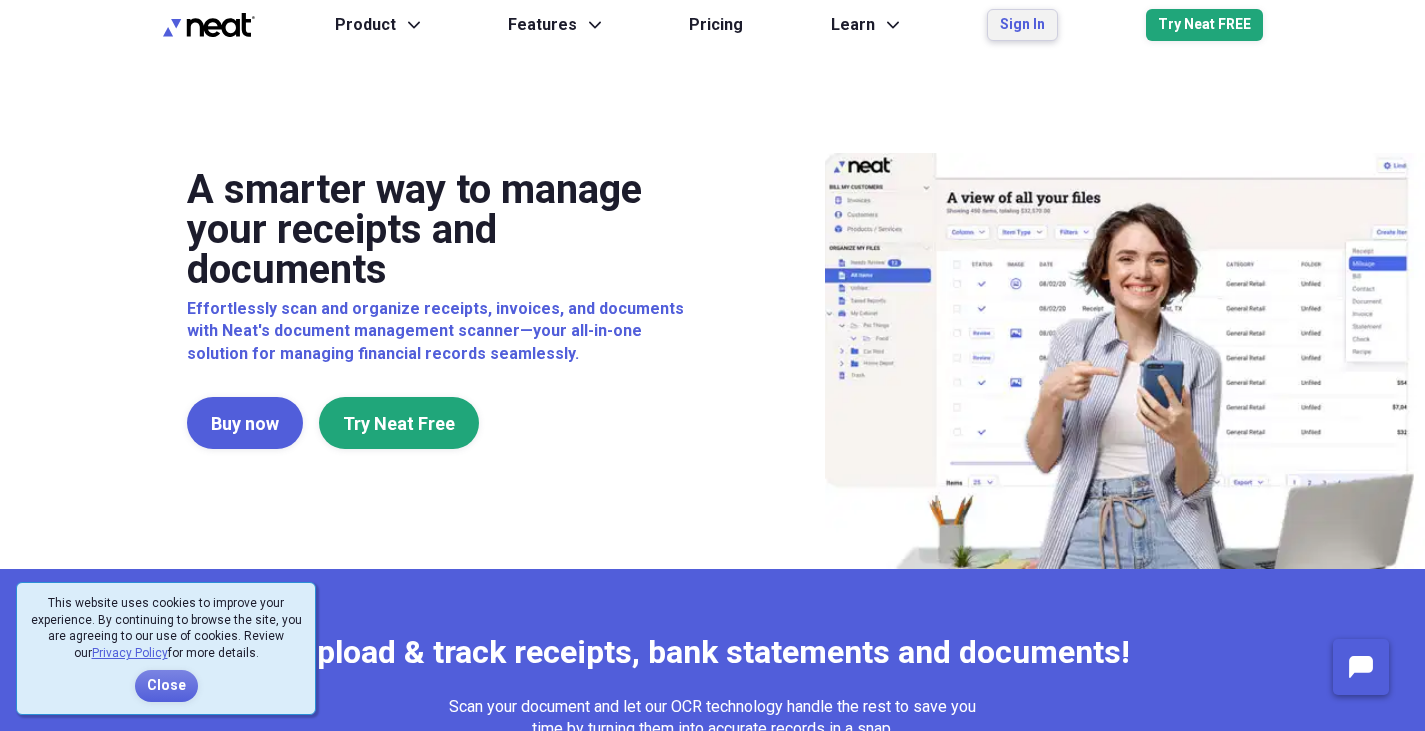 click on "Sign In" at bounding box center [1022, 25] 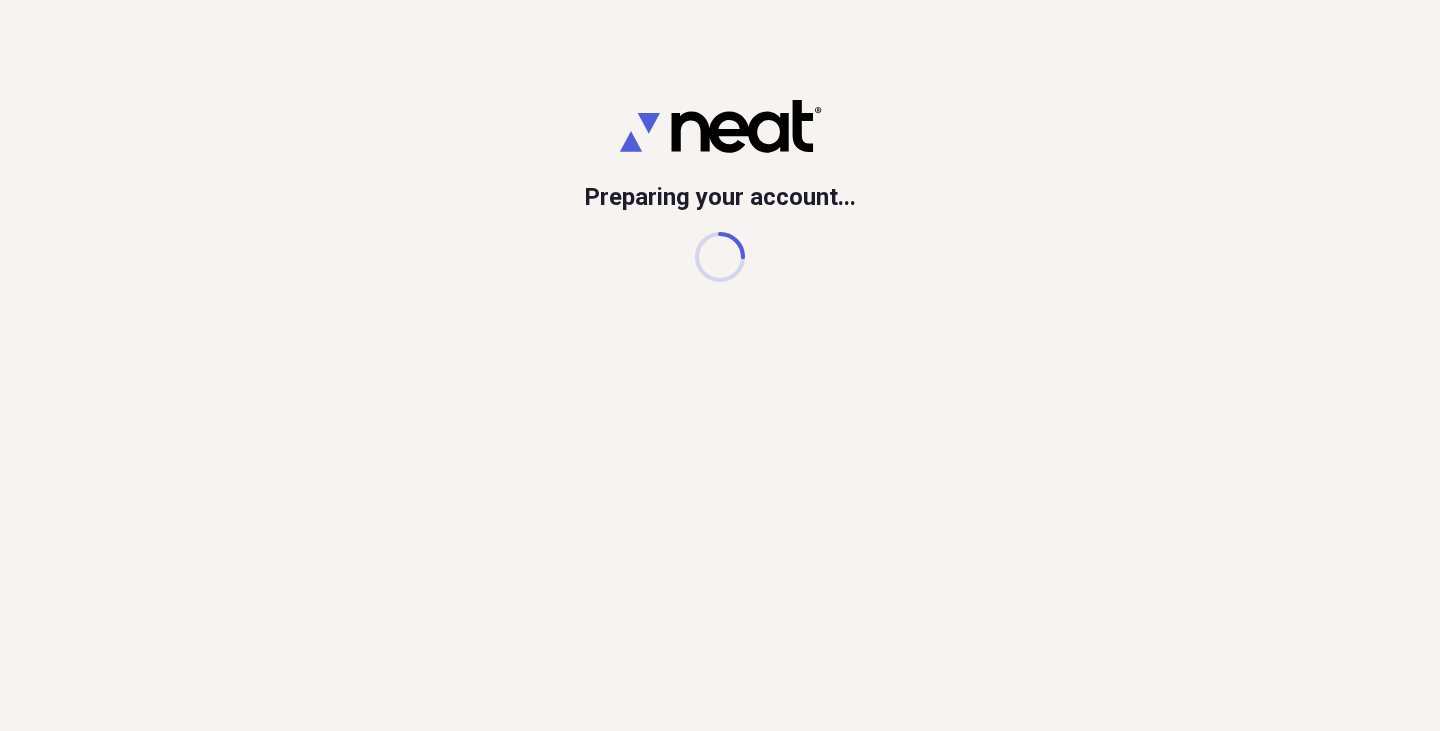 scroll, scrollTop: 0, scrollLeft: 0, axis: both 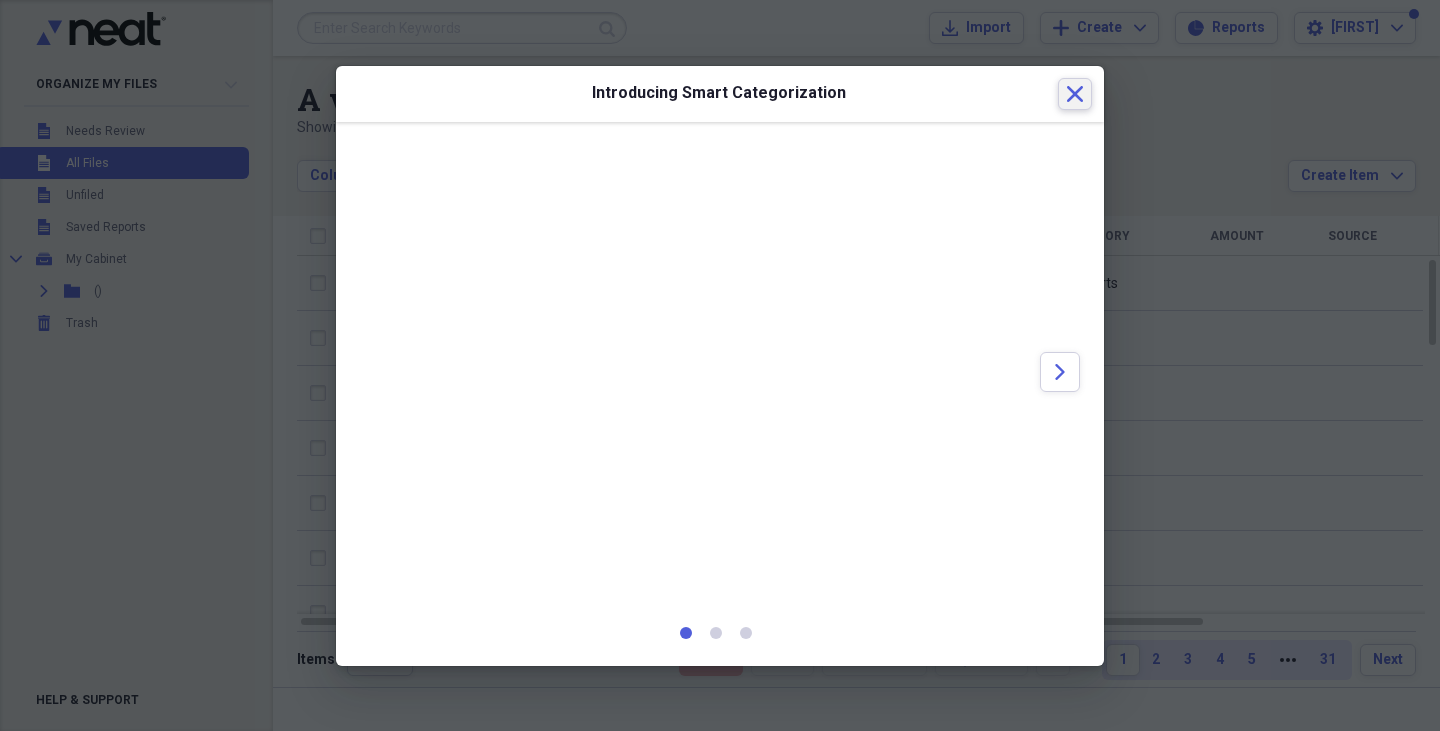 click 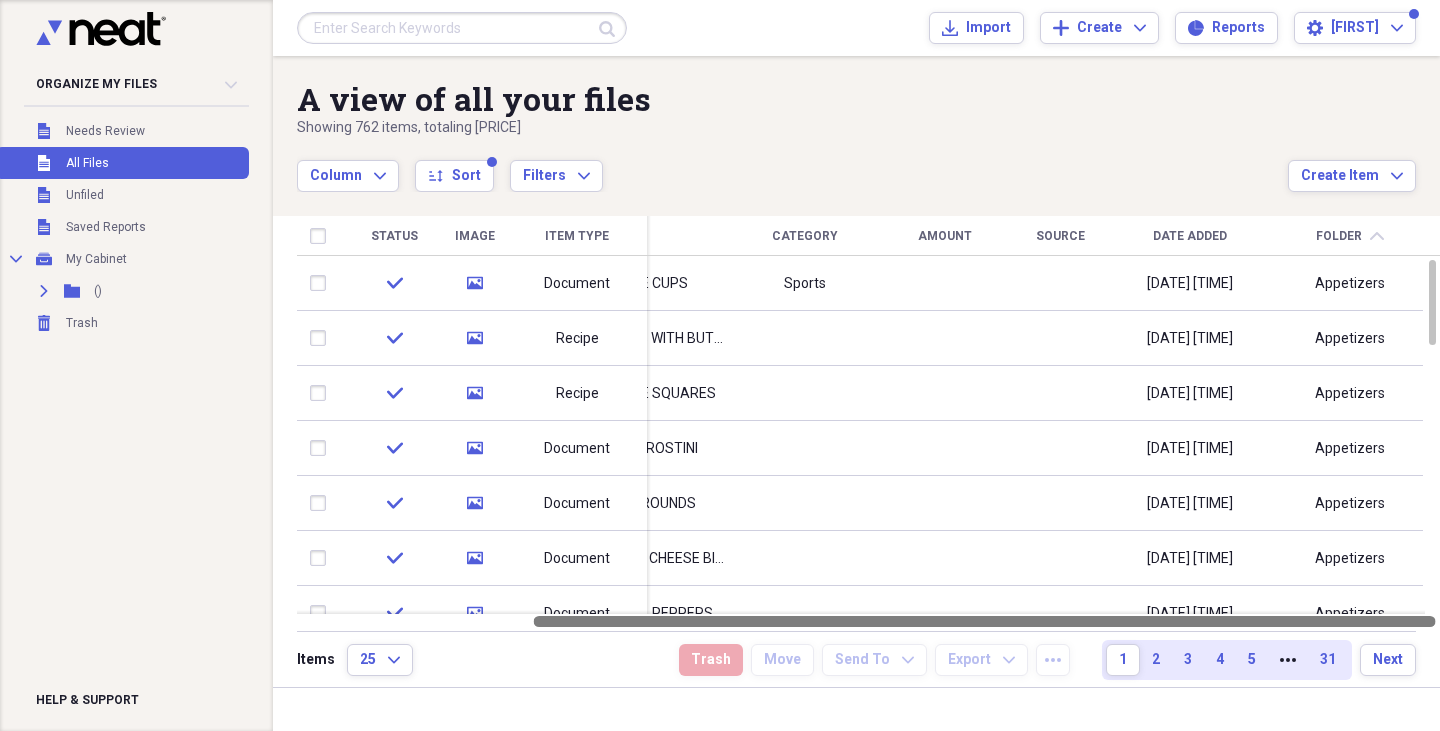drag, startPoint x: 1149, startPoint y: 617, endPoint x: 1435, endPoint y: 621, distance: 286.02798 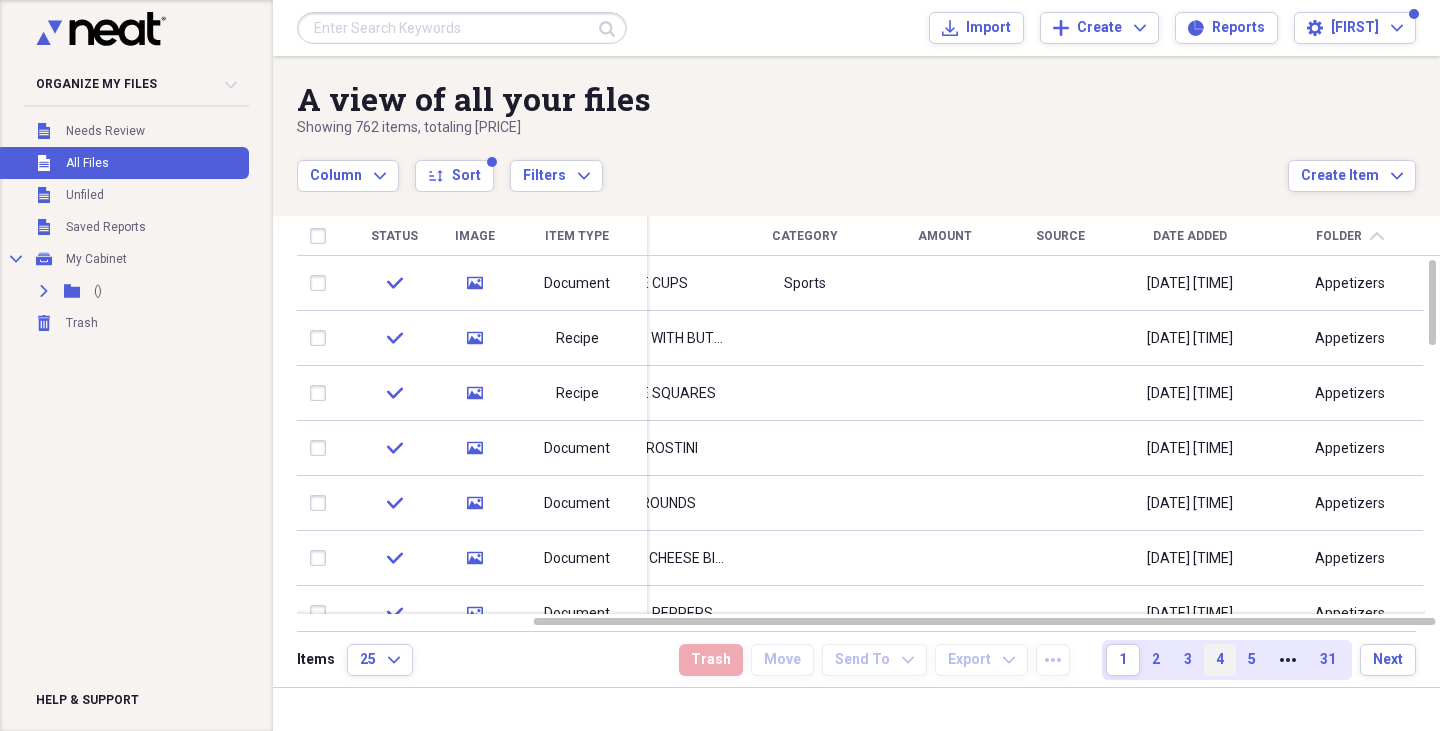 click on "4" at bounding box center (1220, 660) 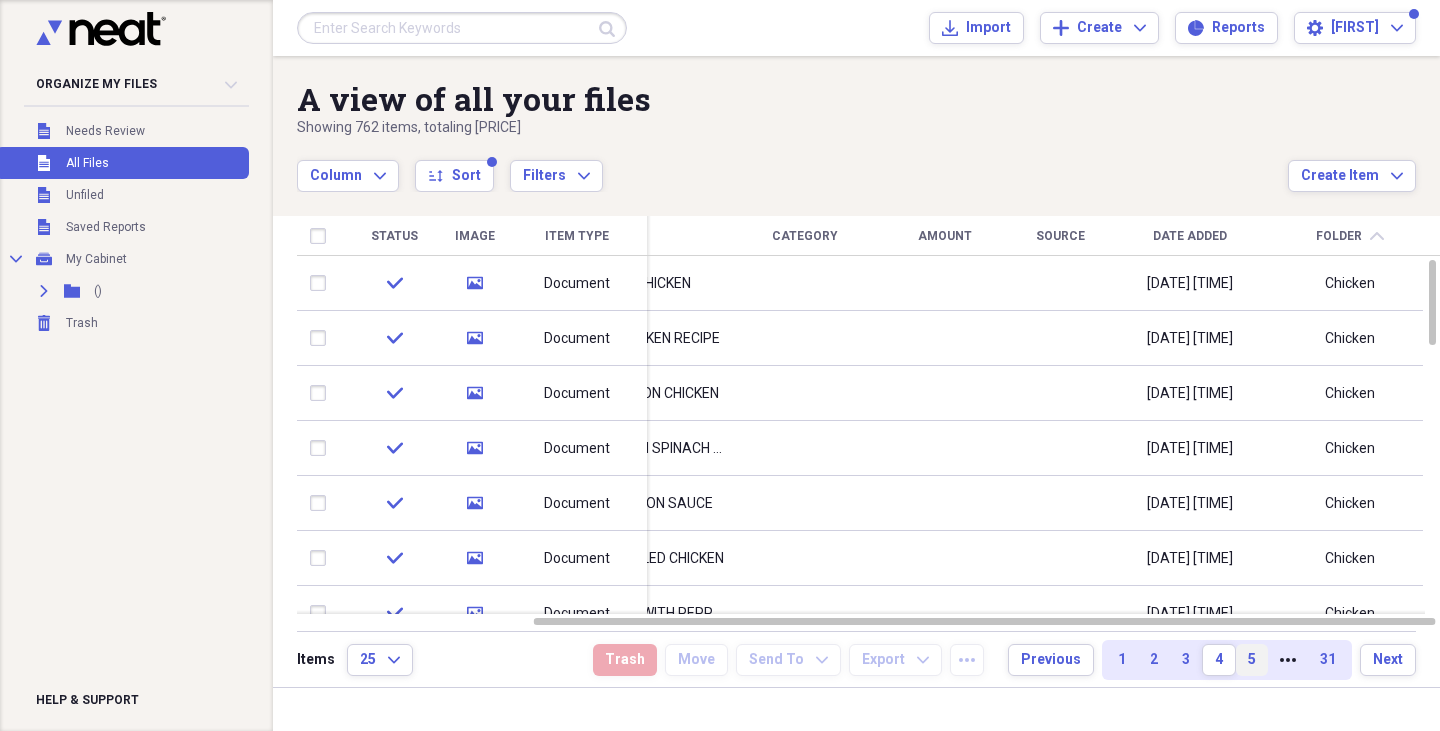 click on "5" at bounding box center [1252, 660] 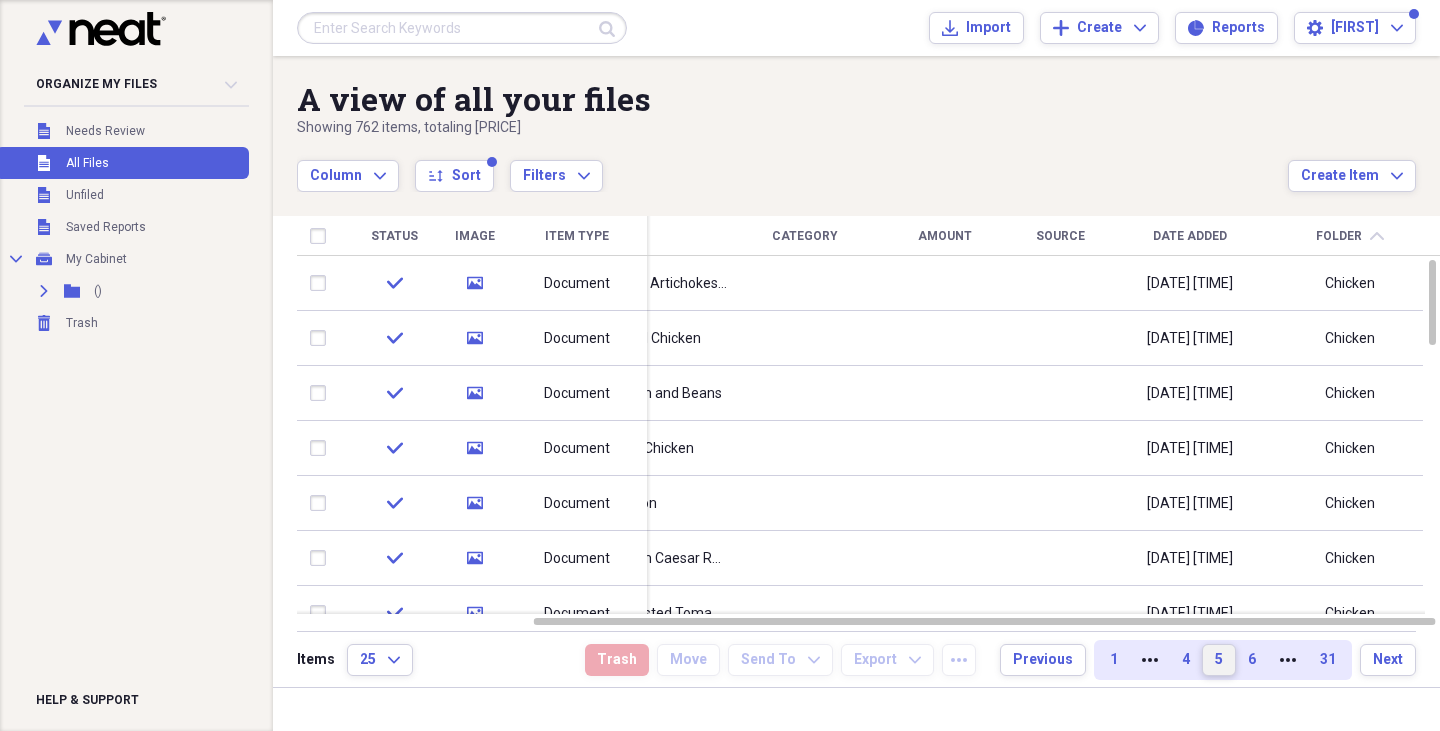 click on "6" at bounding box center [1252, 660] 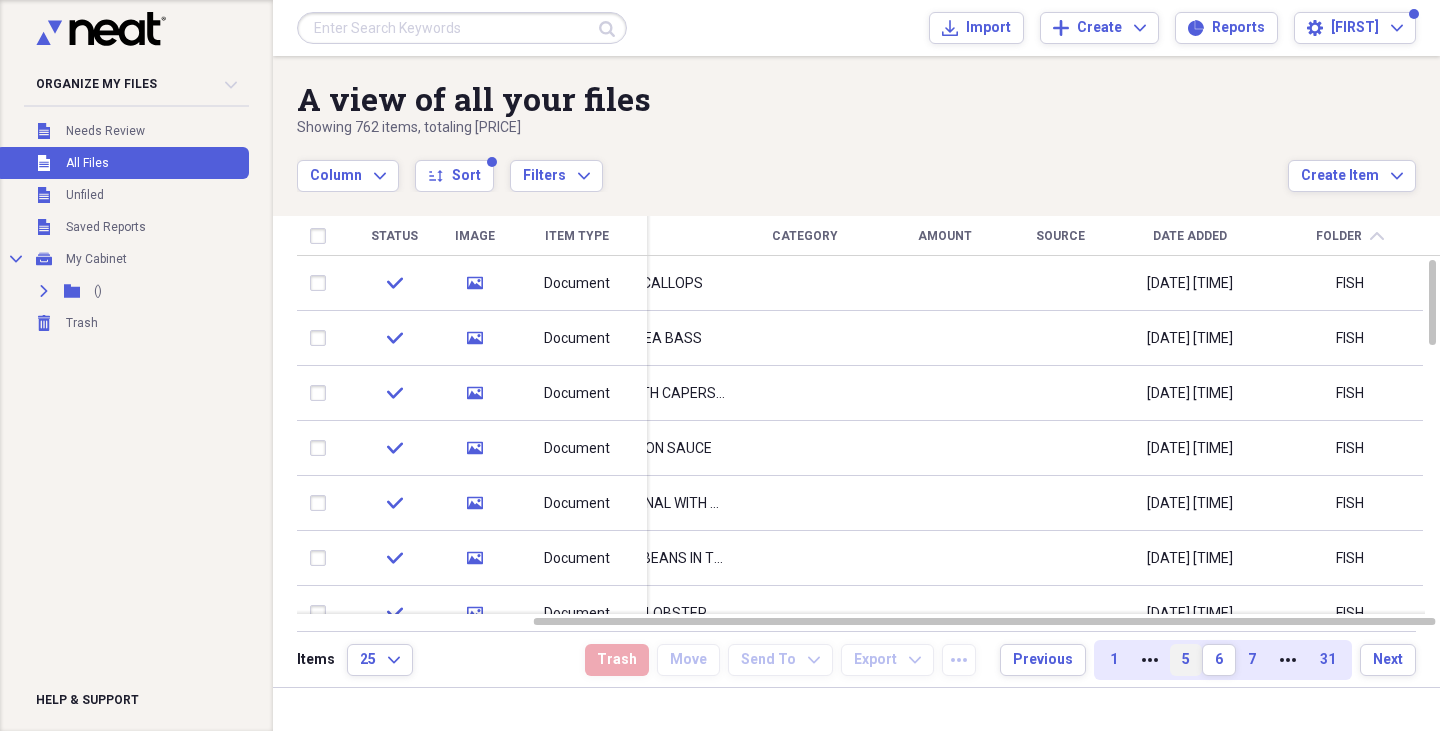 click on "7" at bounding box center [1252, 660] 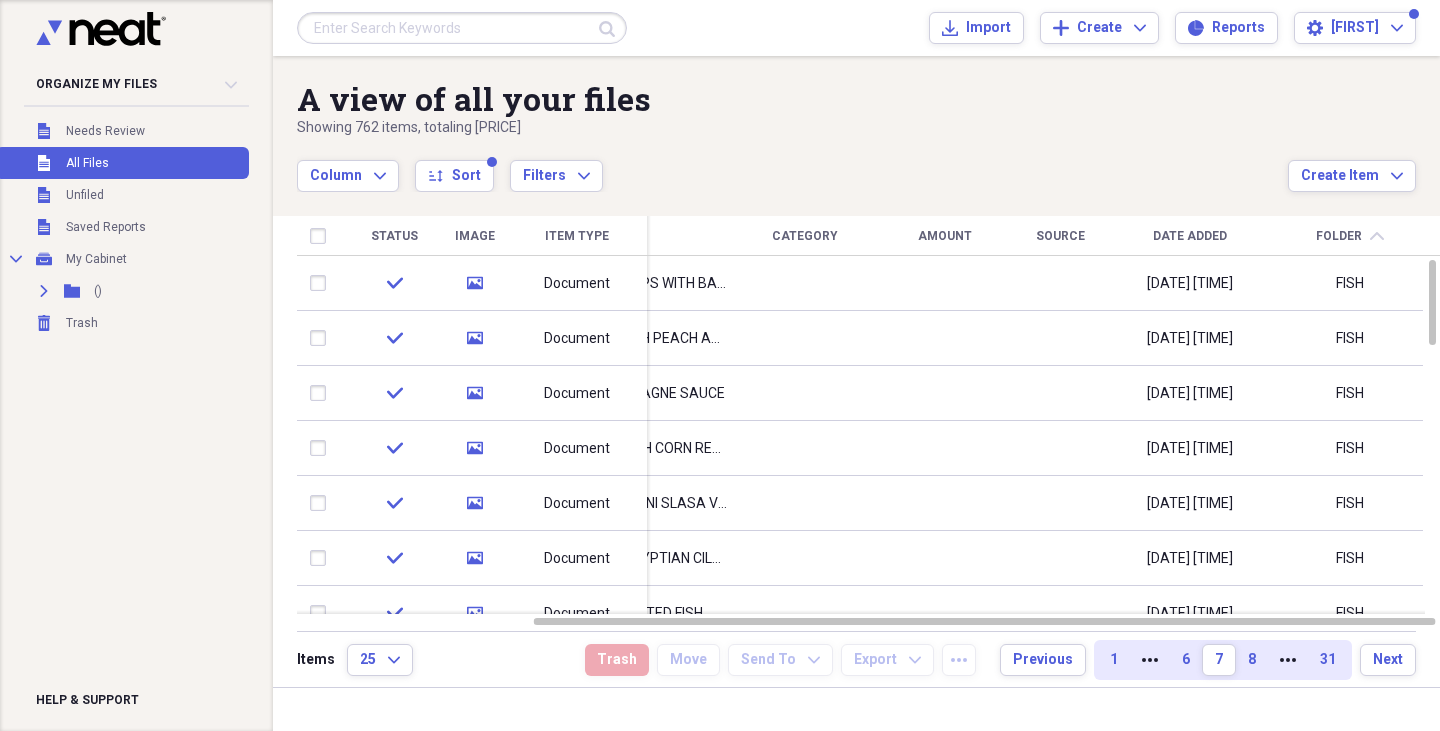 click on "8" at bounding box center [1252, 660] 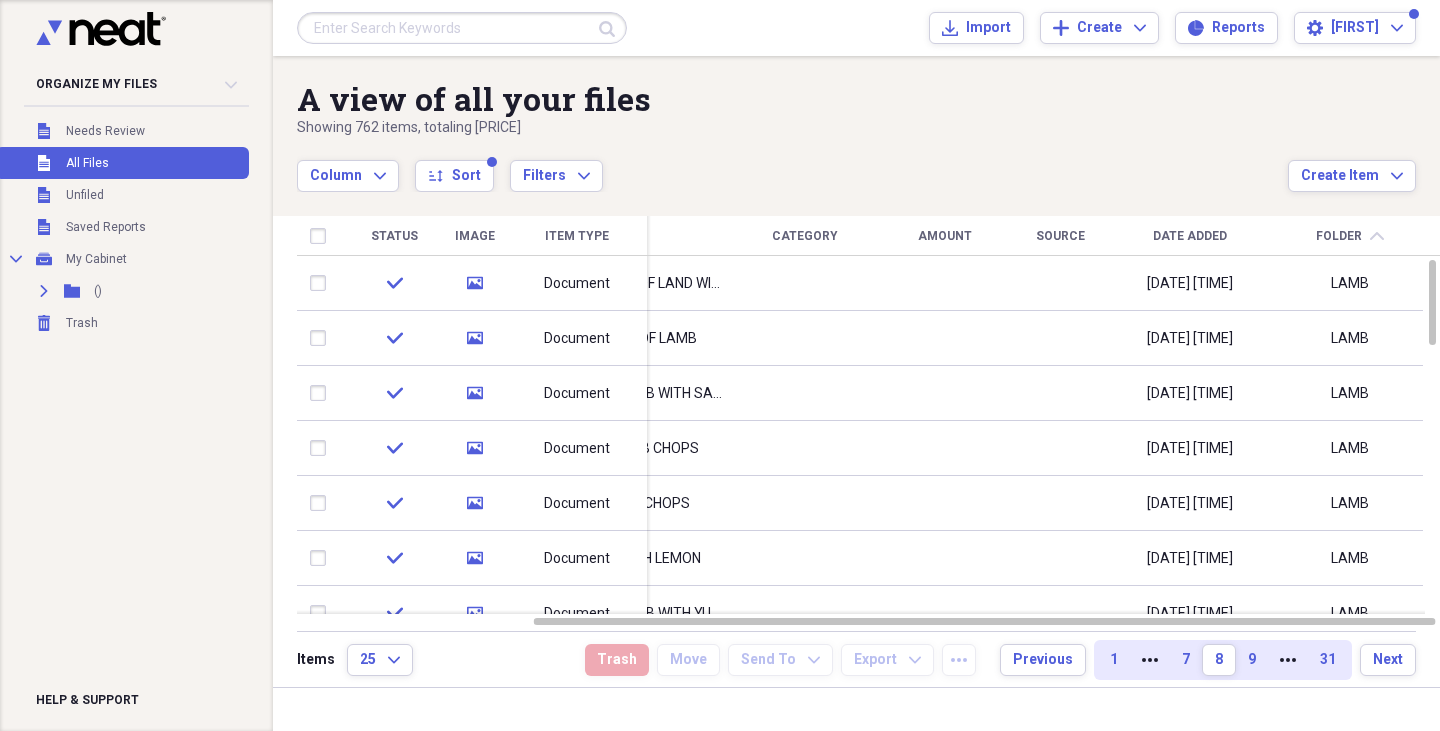 click on "9" at bounding box center (1252, 660) 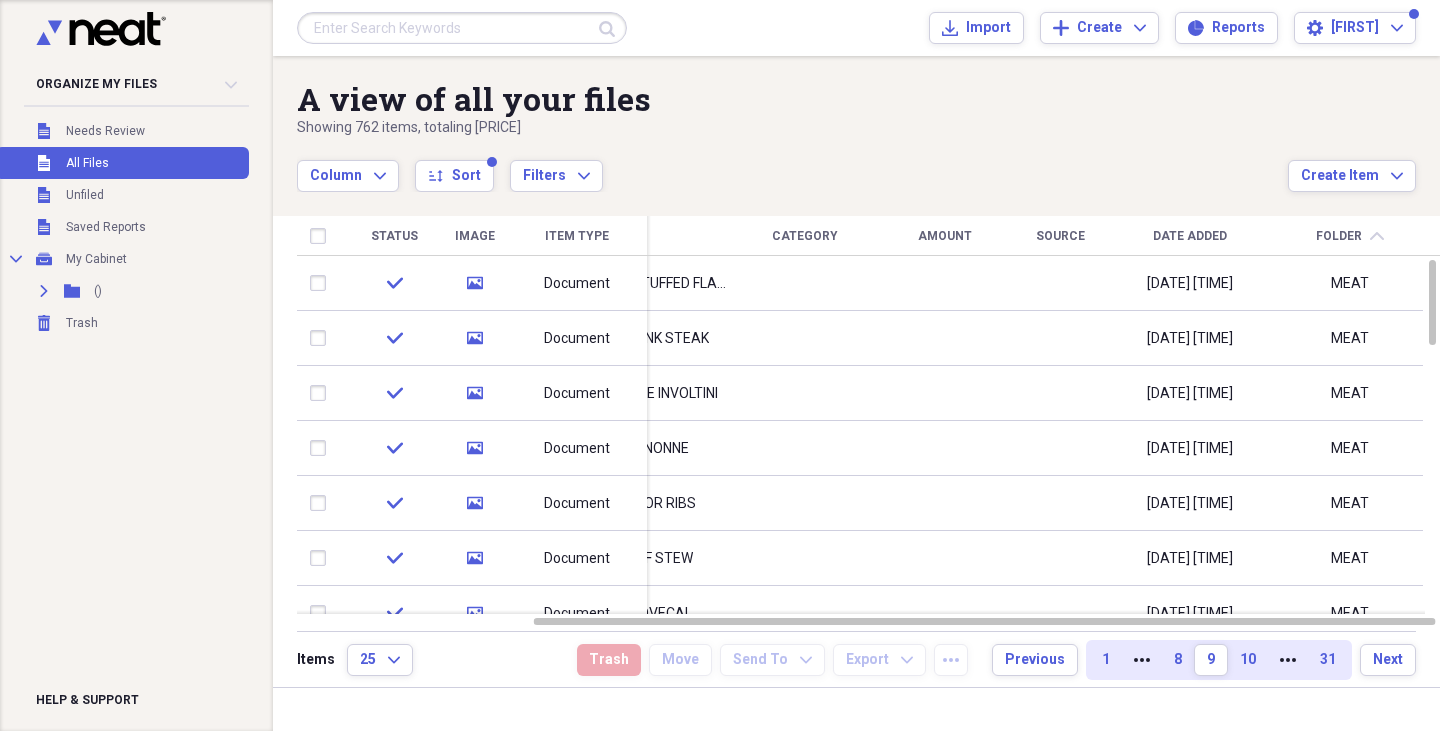 click on "10" at bounding box center (1248, 660) 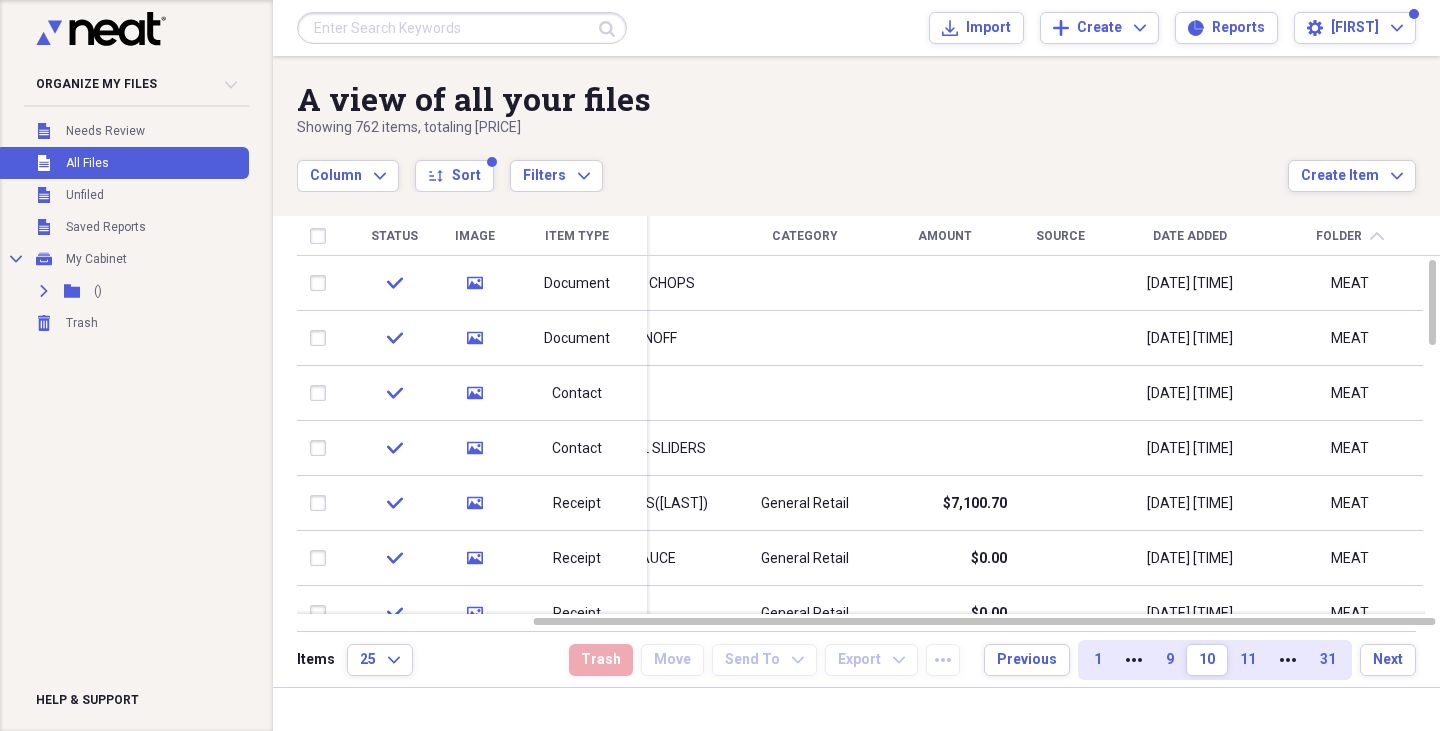 click on "11" at bounding box center [1248, 660] 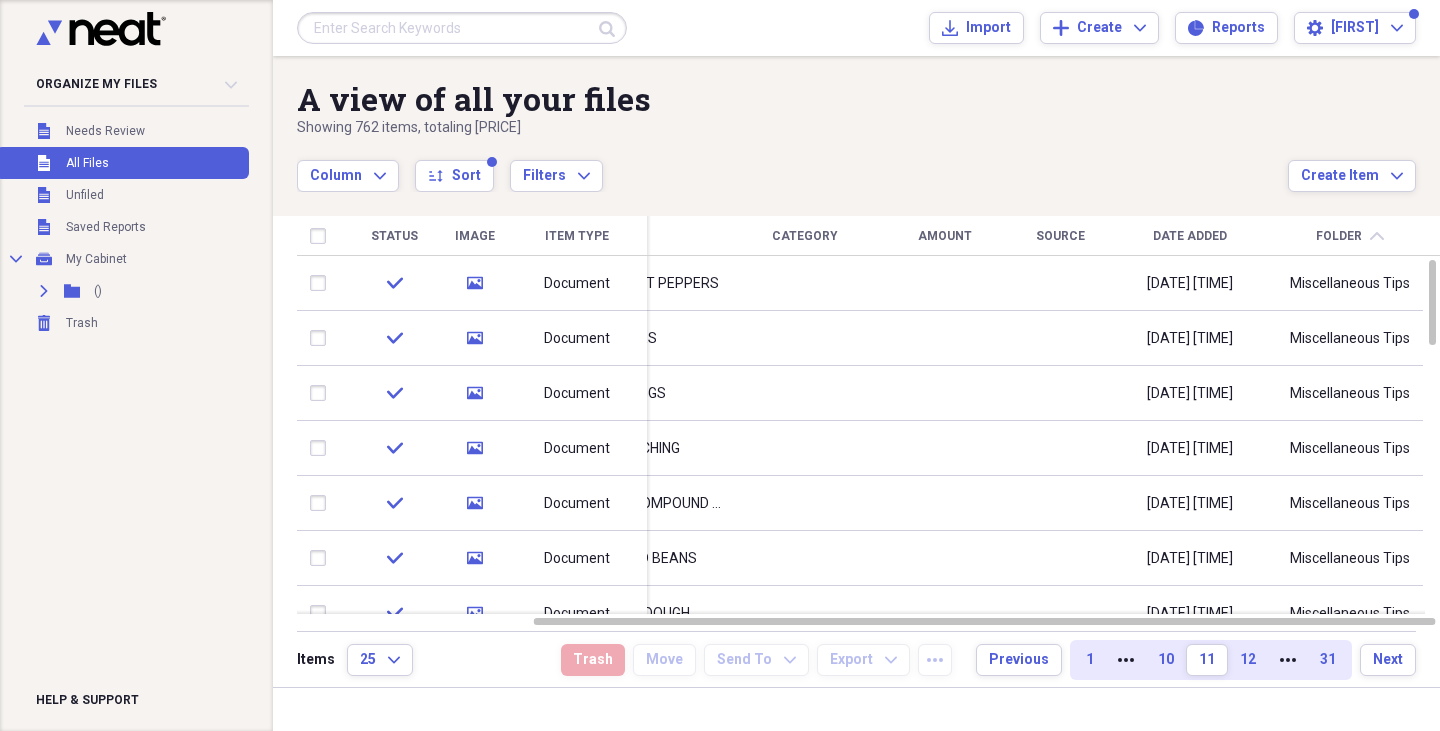 click on "12" at bounding box center [1248, 660] 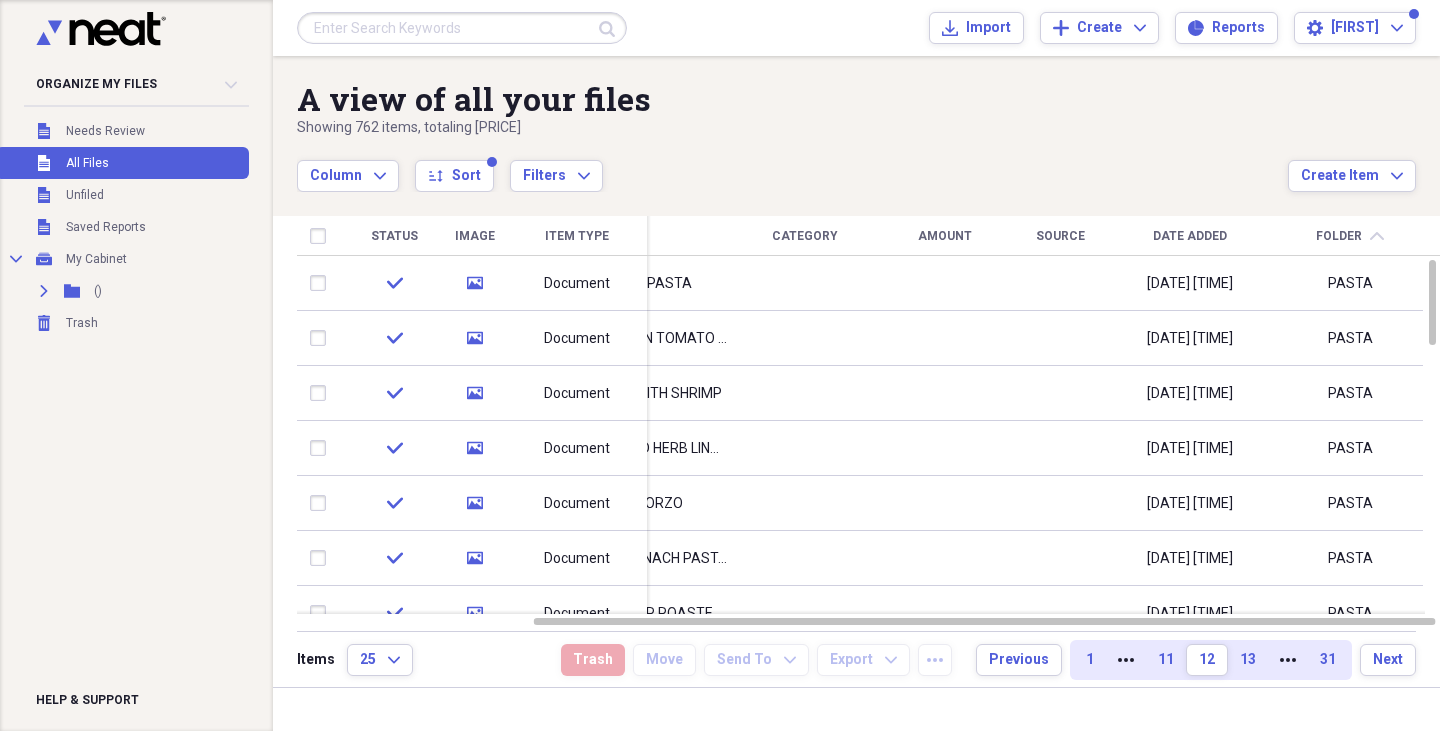 click on "13" at bounding box center (1248, 660) 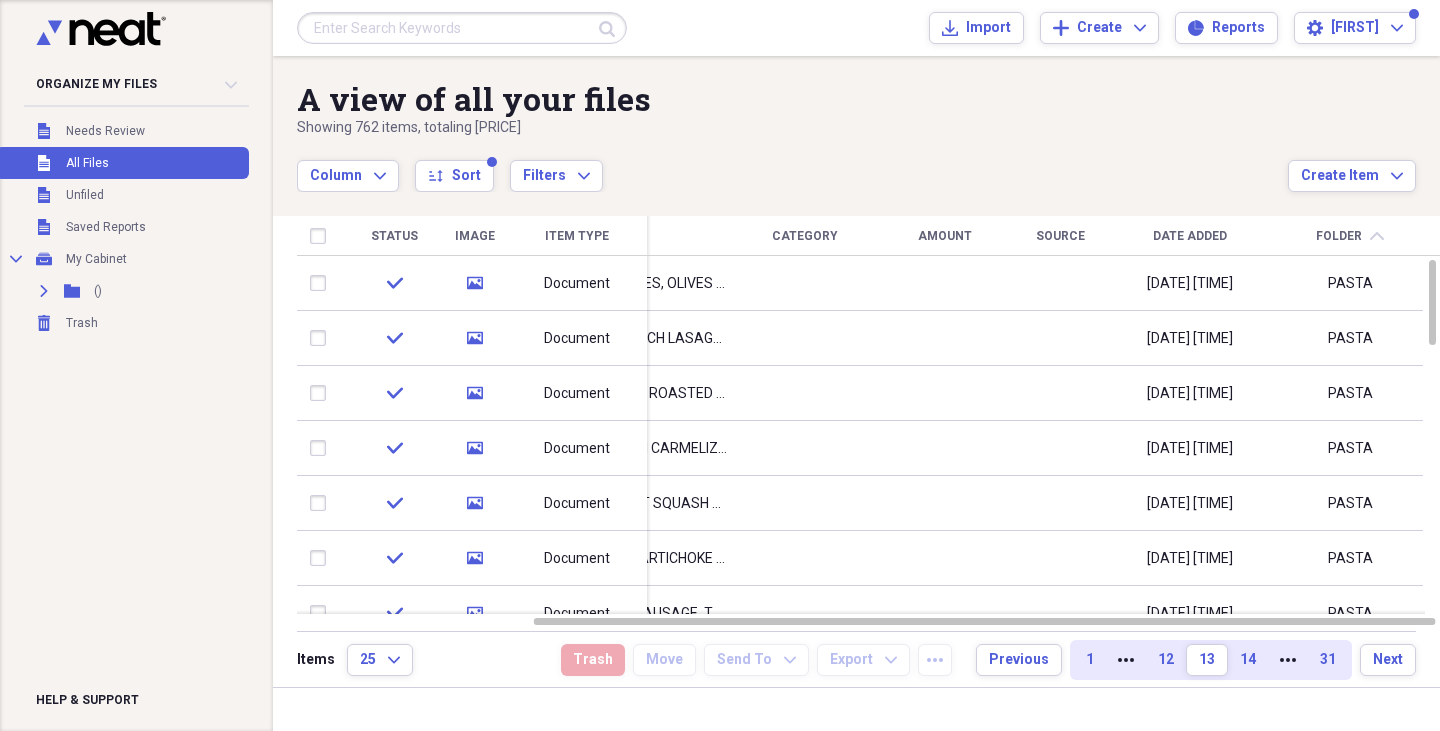 click on "14" at bounding box center (1248, 660) 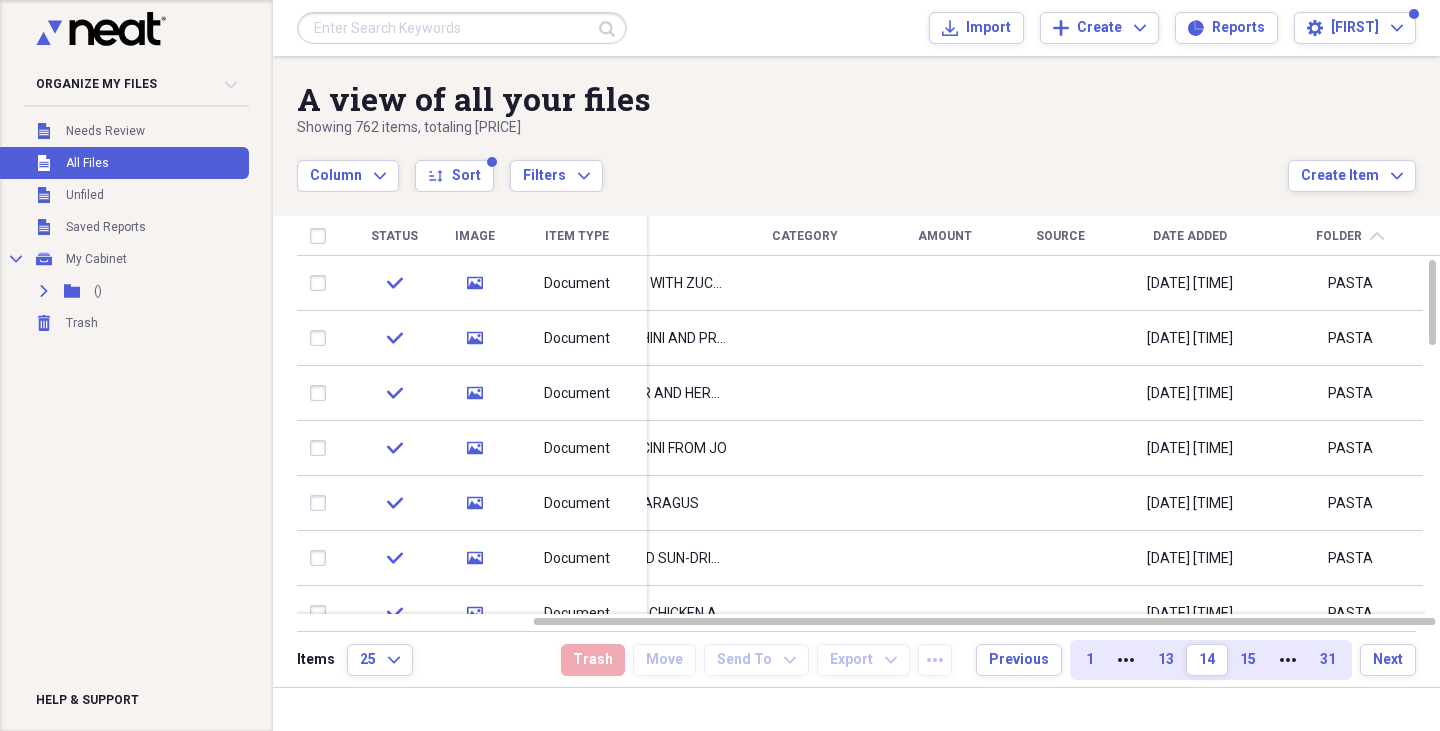click on "15" at bounding box center [1248, 660] 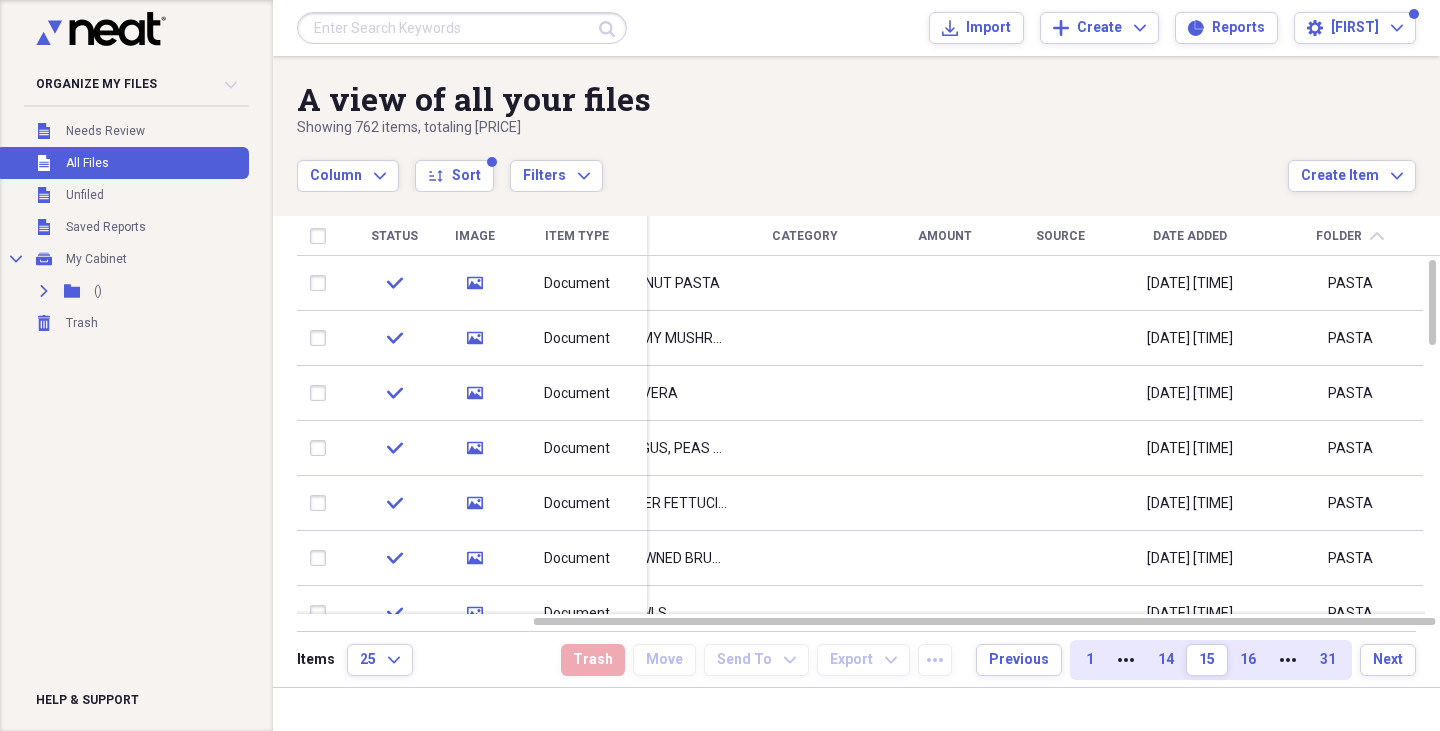 click on "16" at bounding box center (1248, 660) 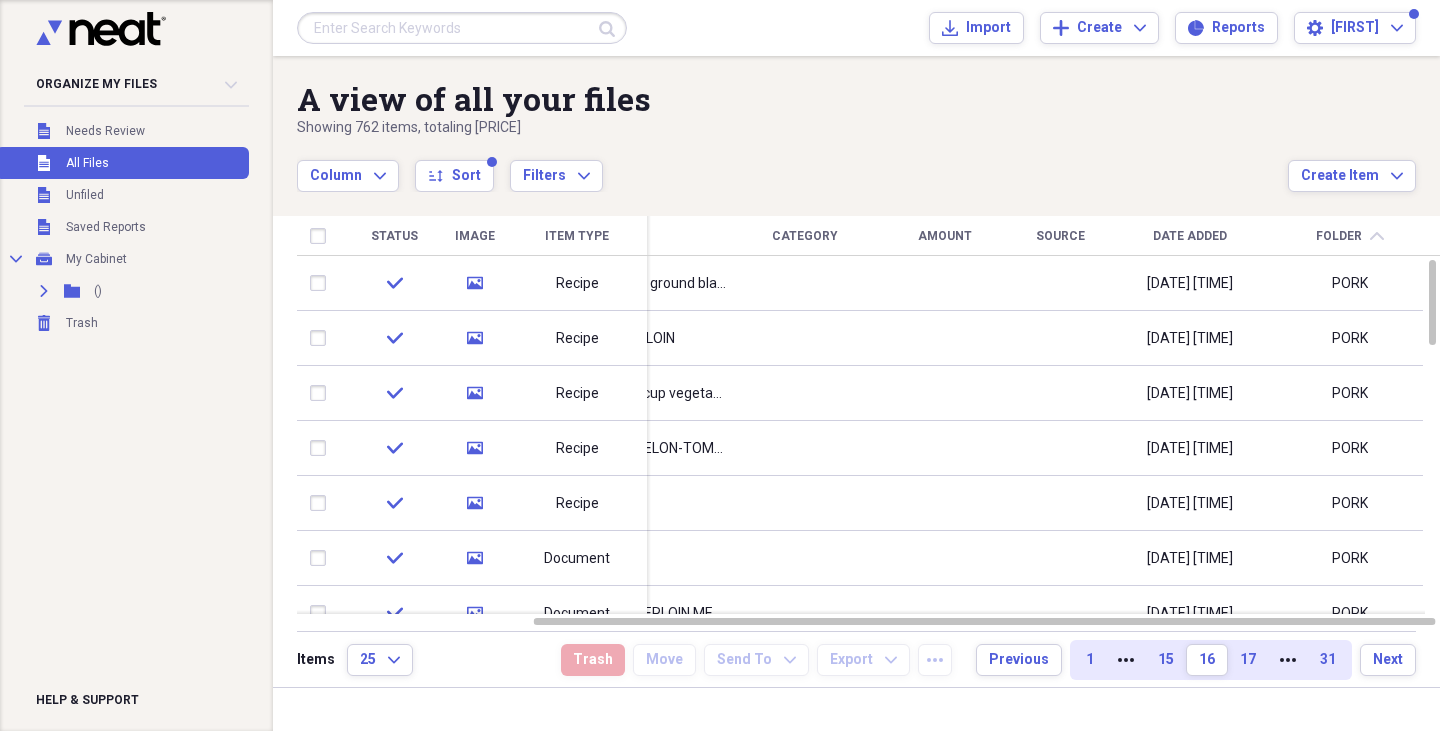 click on "17" at bounding box center (1248, 660) 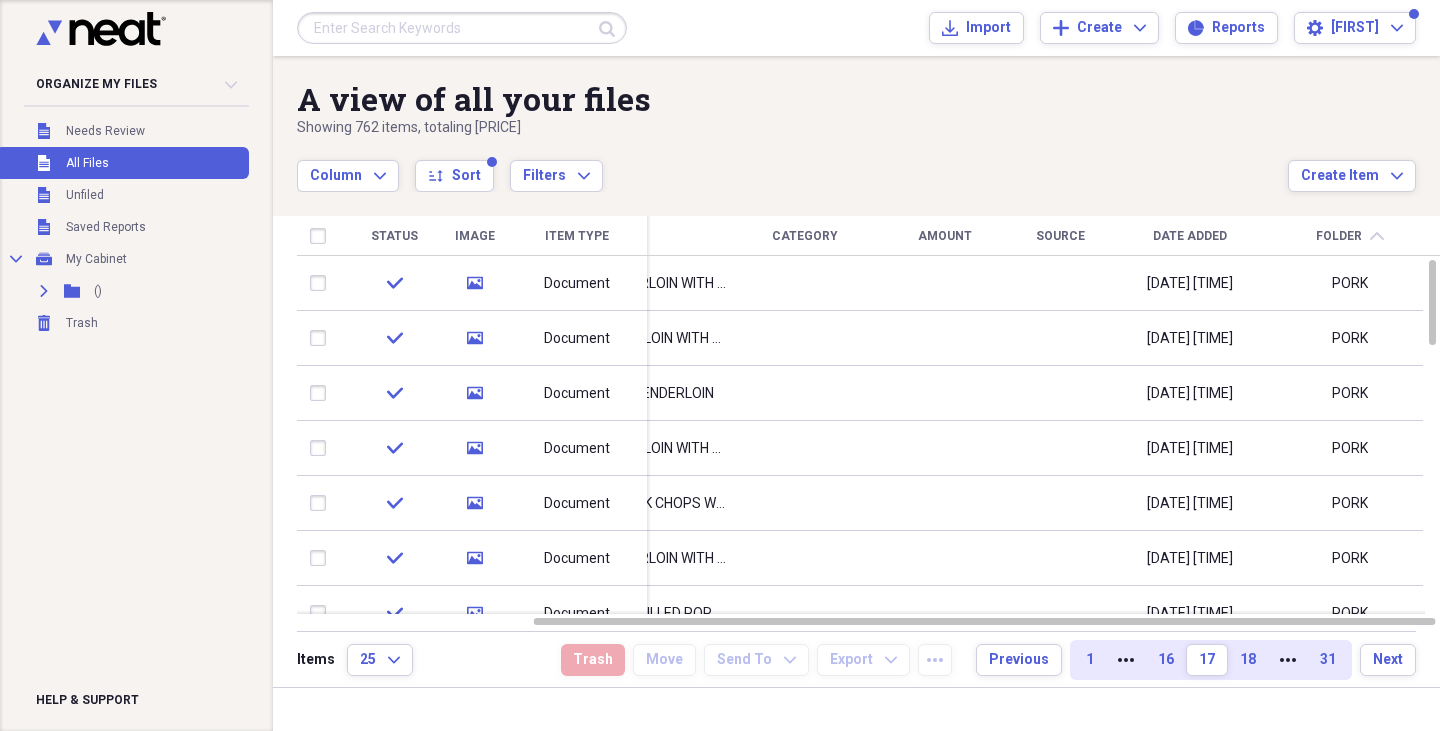 click on "18" at bounding box center [1248, 660] 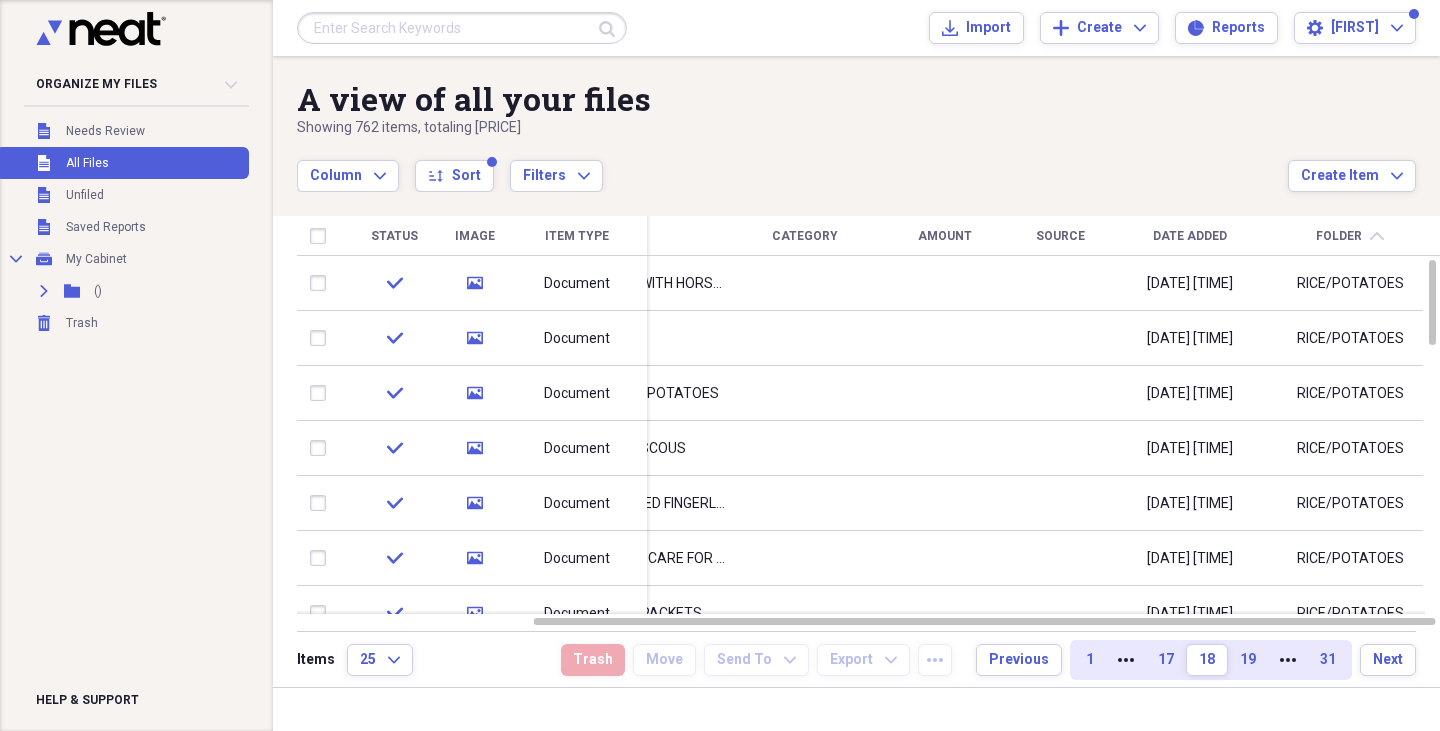click on "19" at bounding box center (1248, 660) 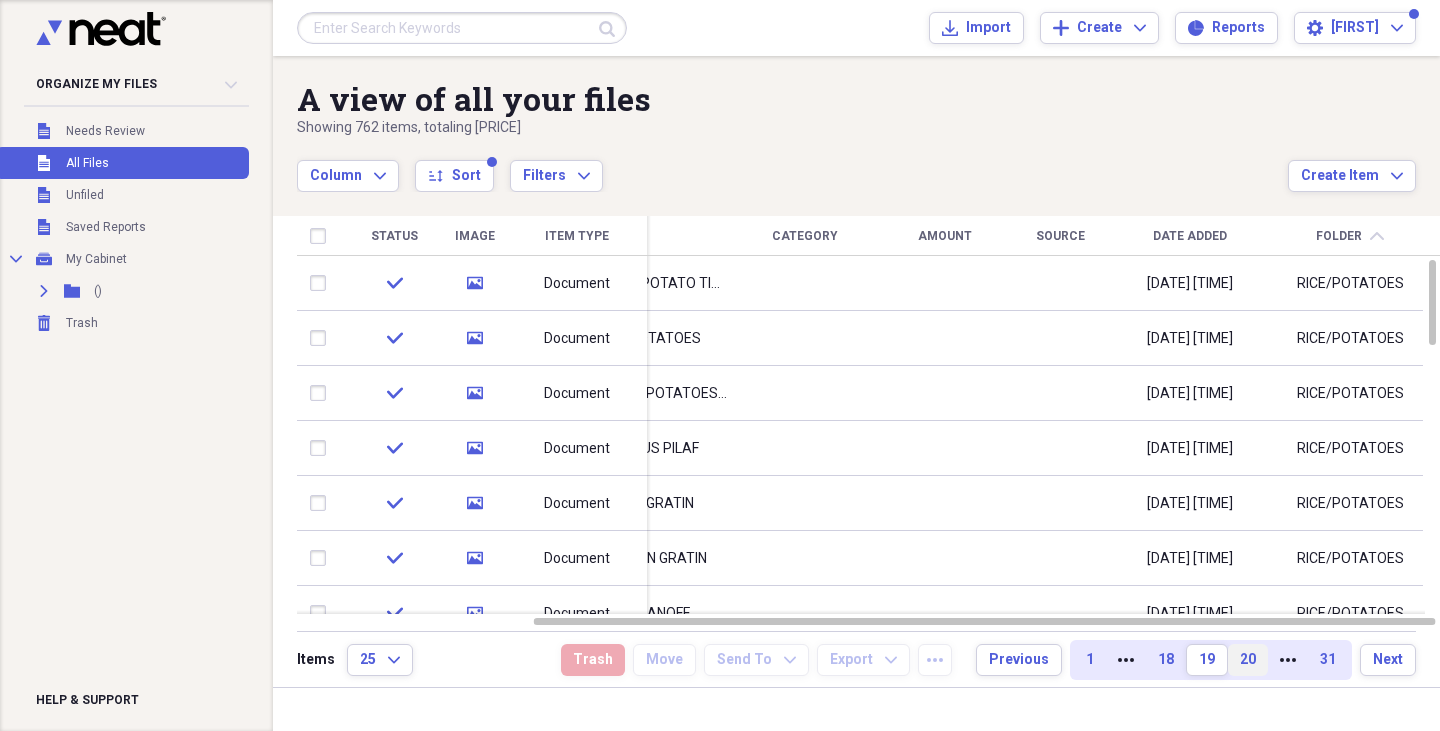 click on "20" at bounding box center (1248, 660) 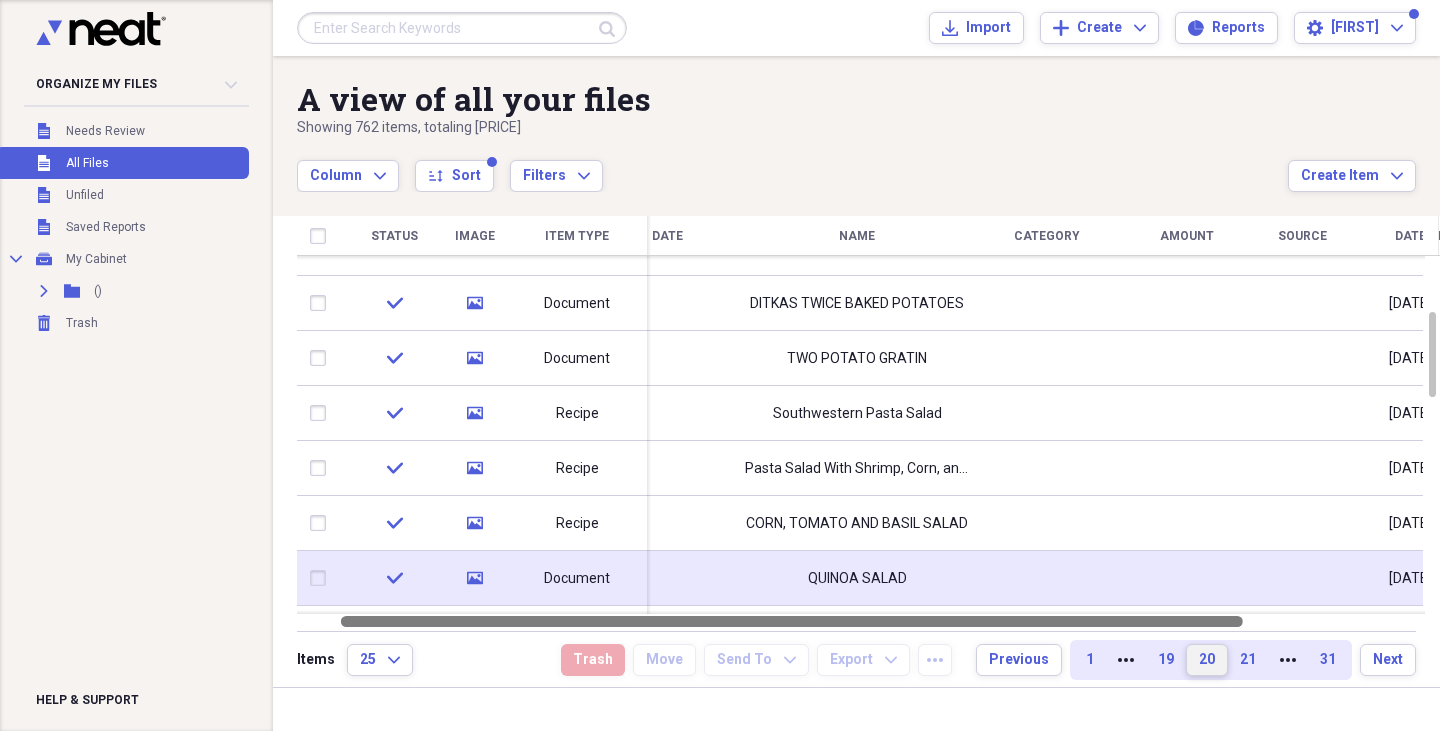 drag, startPoint x: 954, startPoint y: 619, endPoint x: 763, endPoint y: 604, distance: 191.5881 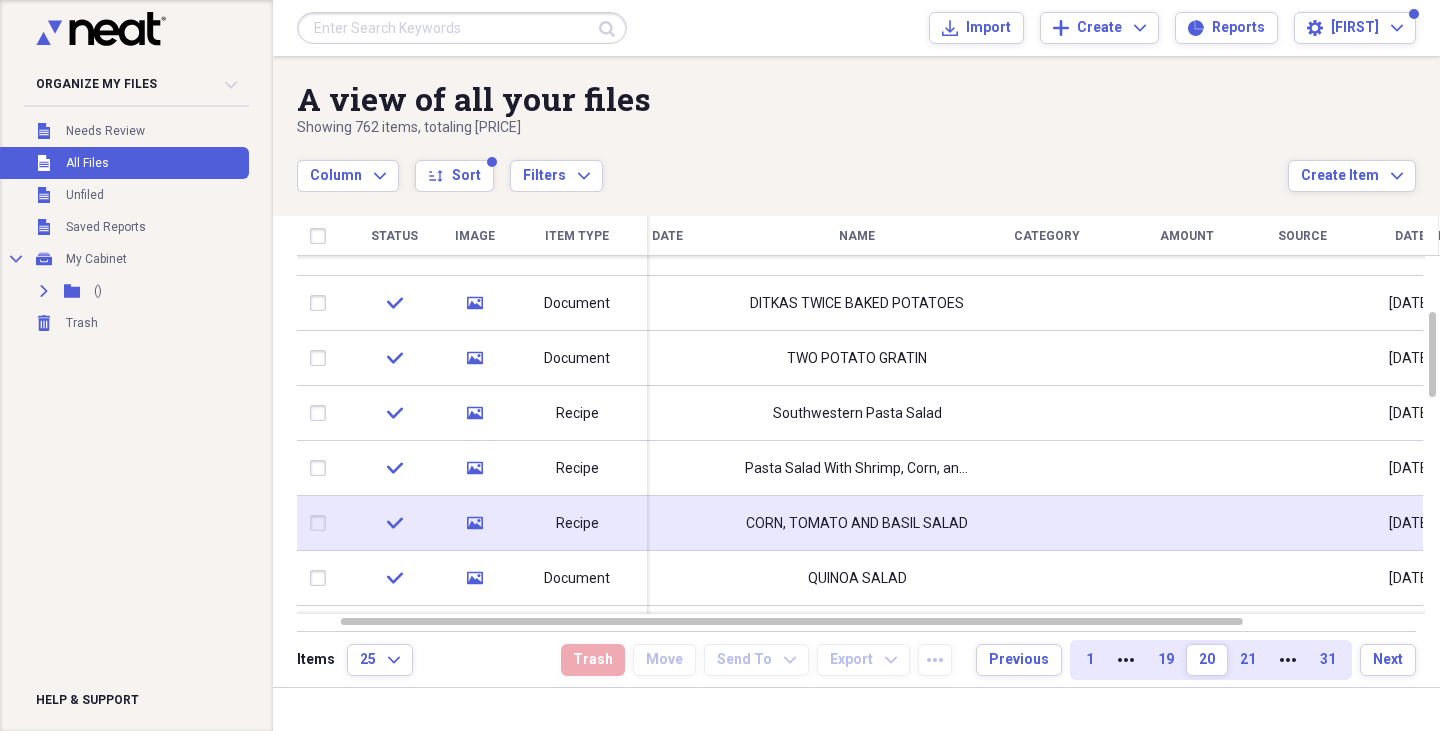 click on "CORN, TOMATO AND BASIL SALAD" at bounding box center (857, 524) 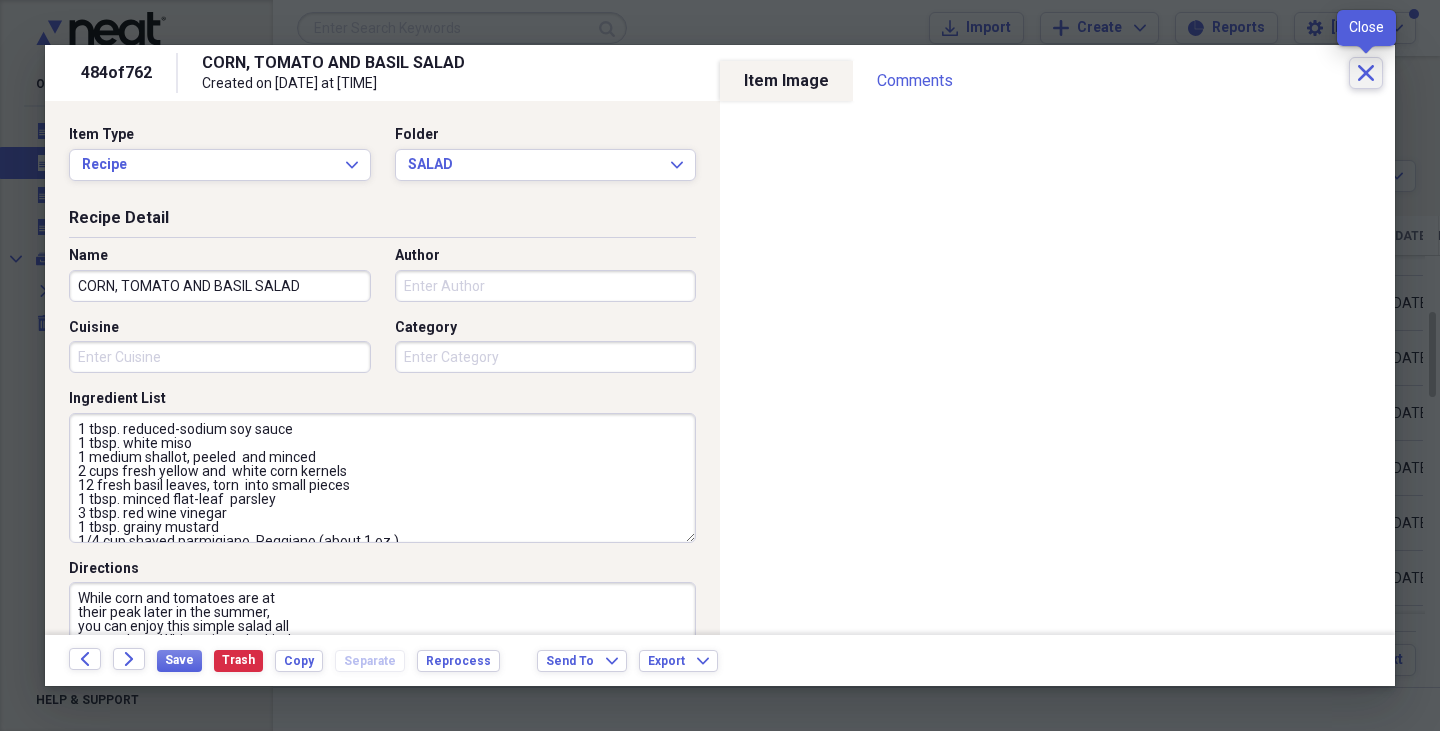 click on "Close" at bounding box center (1366, 73) 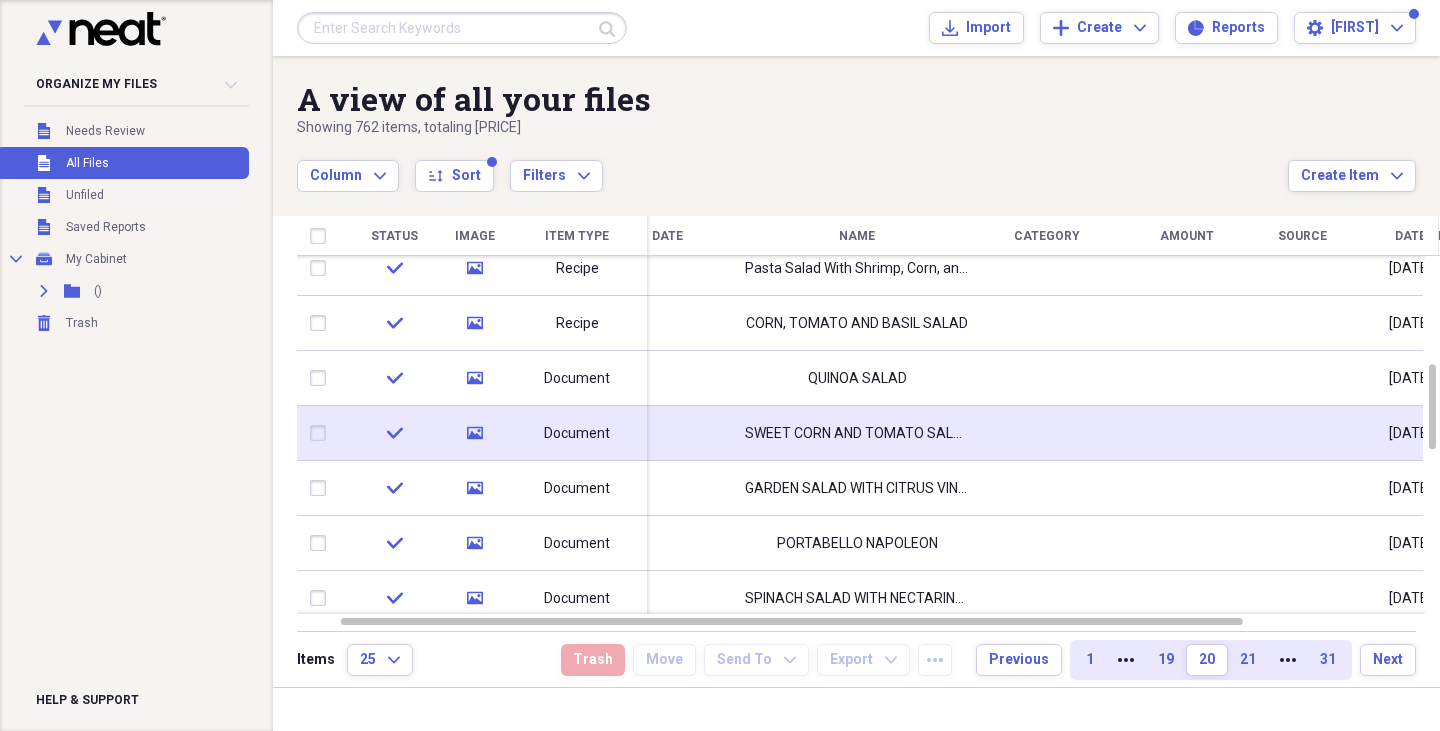 click at bounding box center (1187, 433) 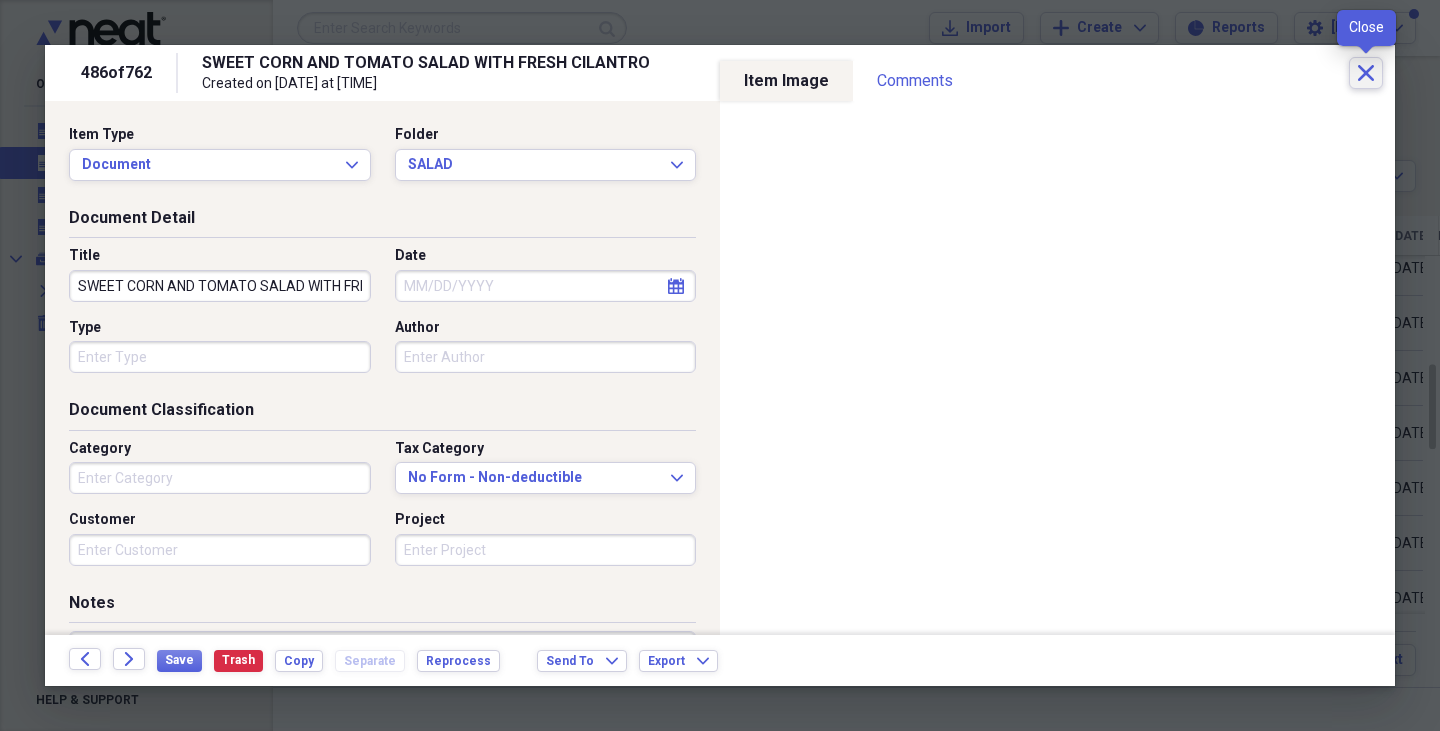 click 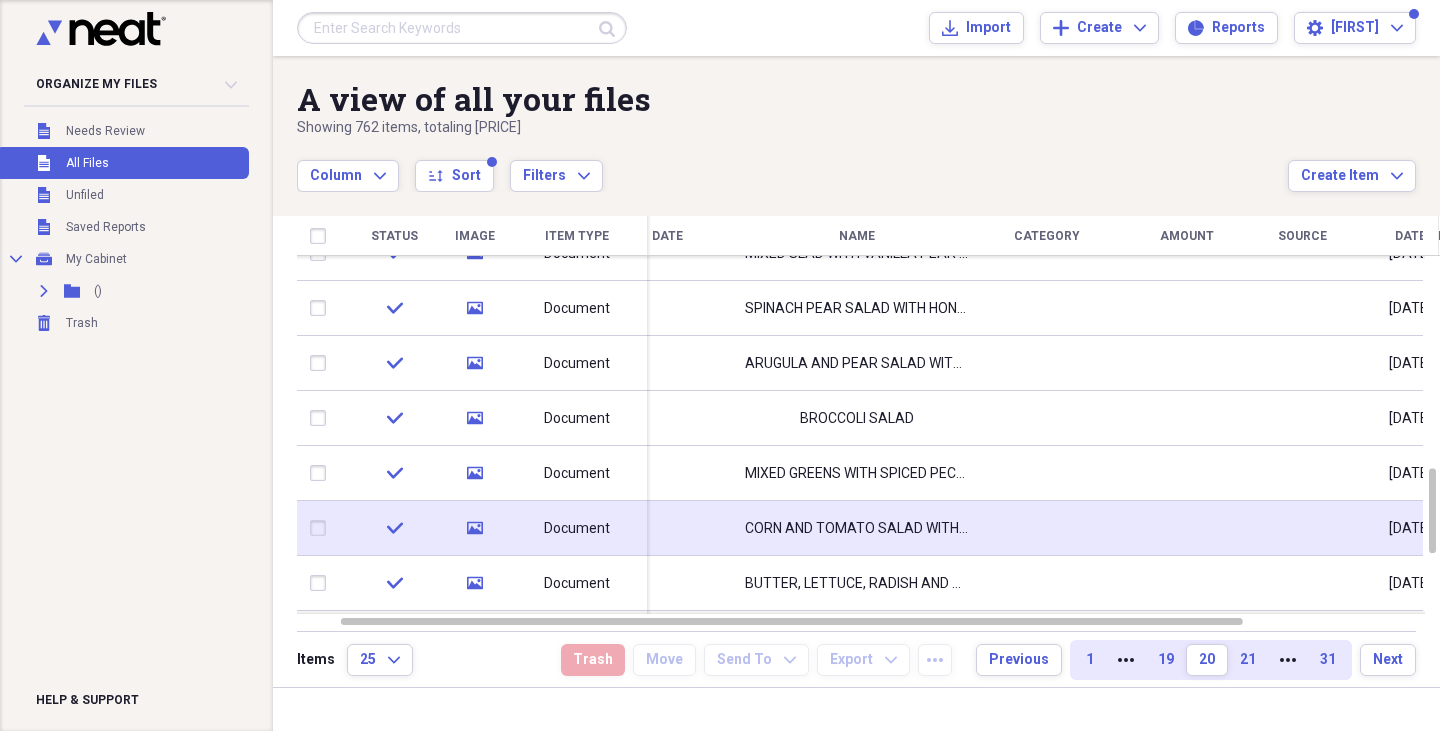 click at bounding box center [1047, 528] 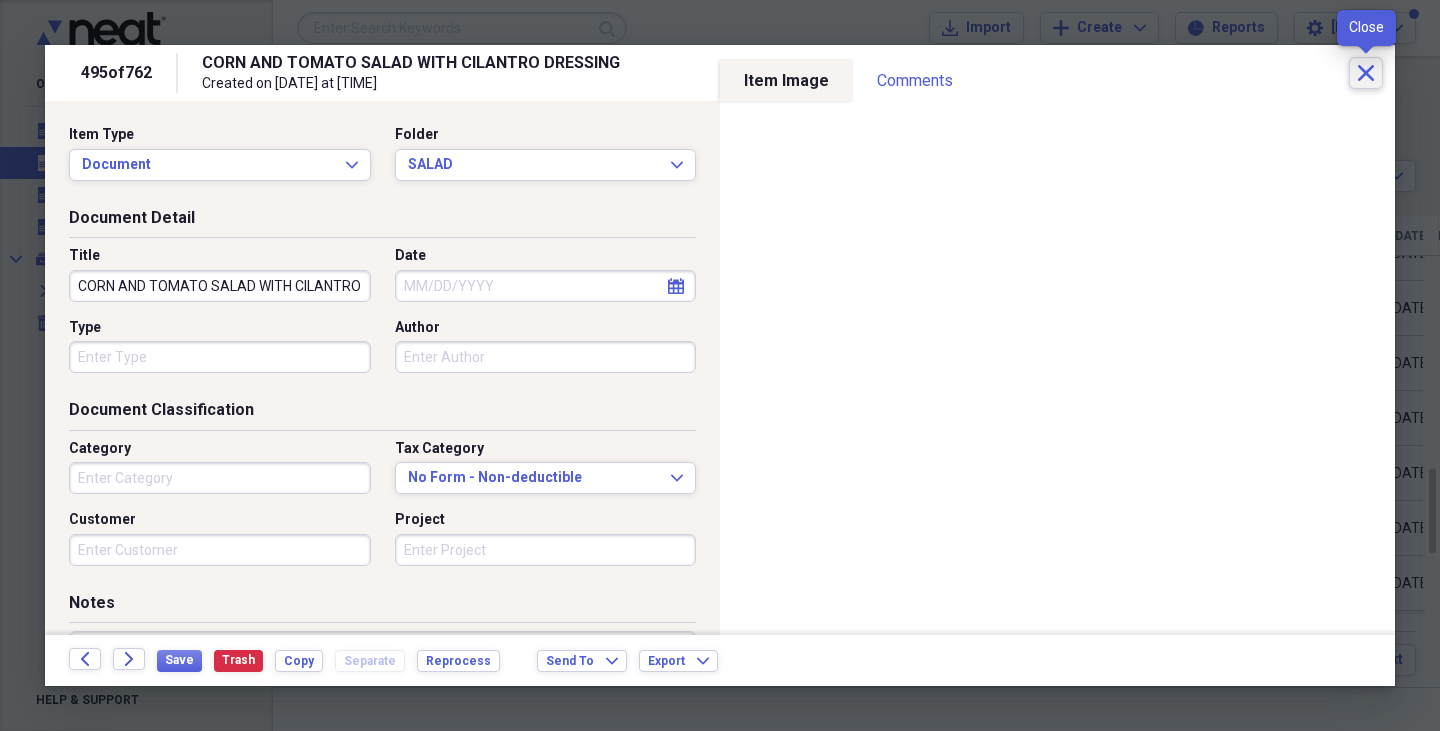 click on "Close" at bounding box center [1366, 73] 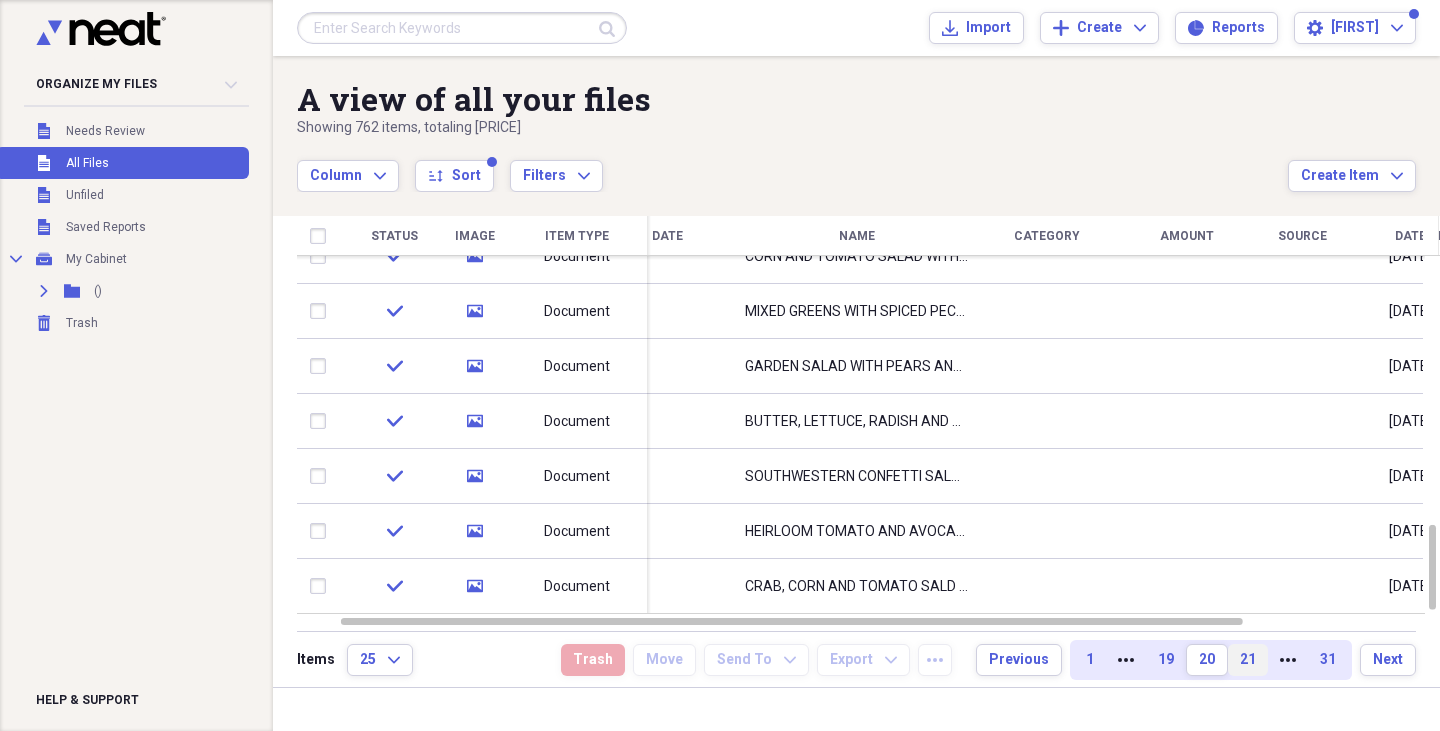 click on "21" at bounding box center [1248, 660] 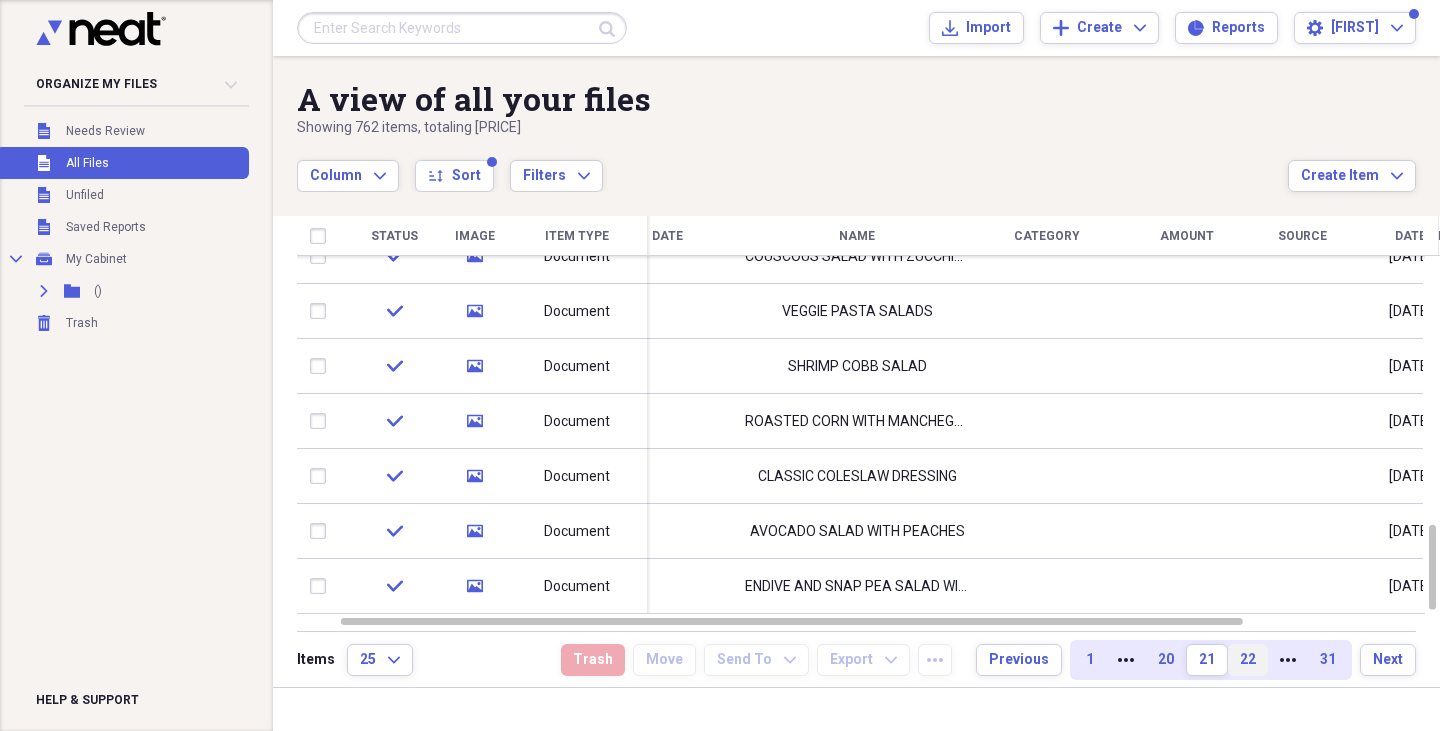 click on "22" at bounding box center (1248, 660) 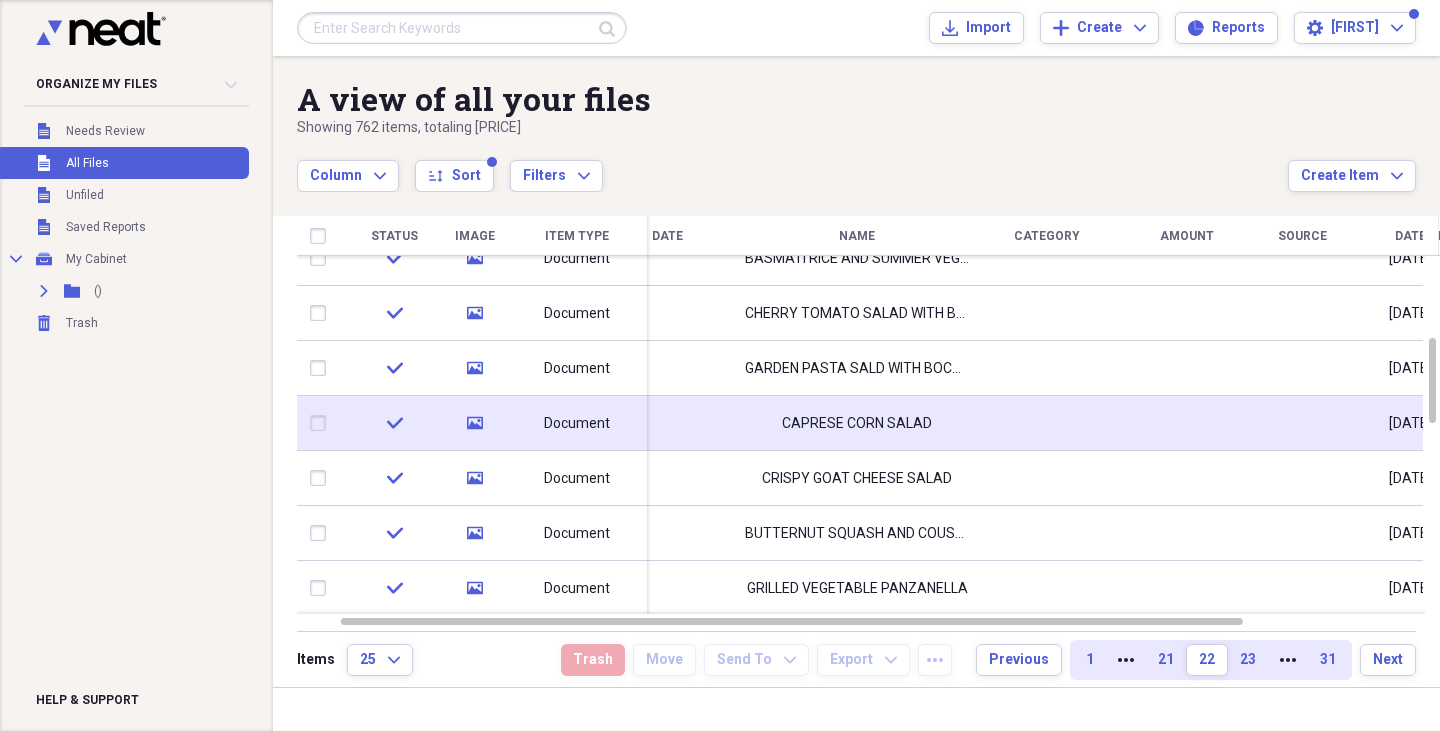 click at bounding box center (1047, 423) 